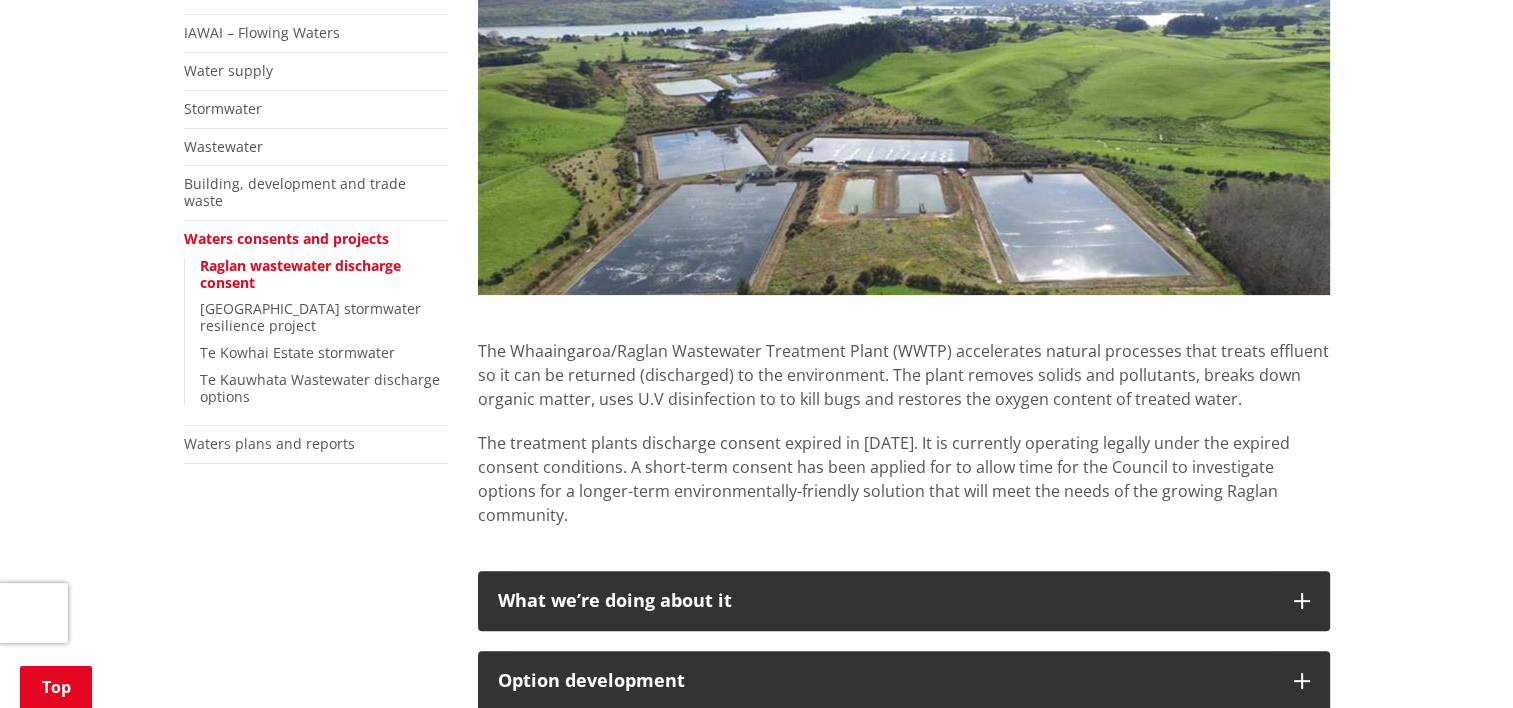 scroll, scrollTop: 500, scrollLeft: 0, axis: vertical 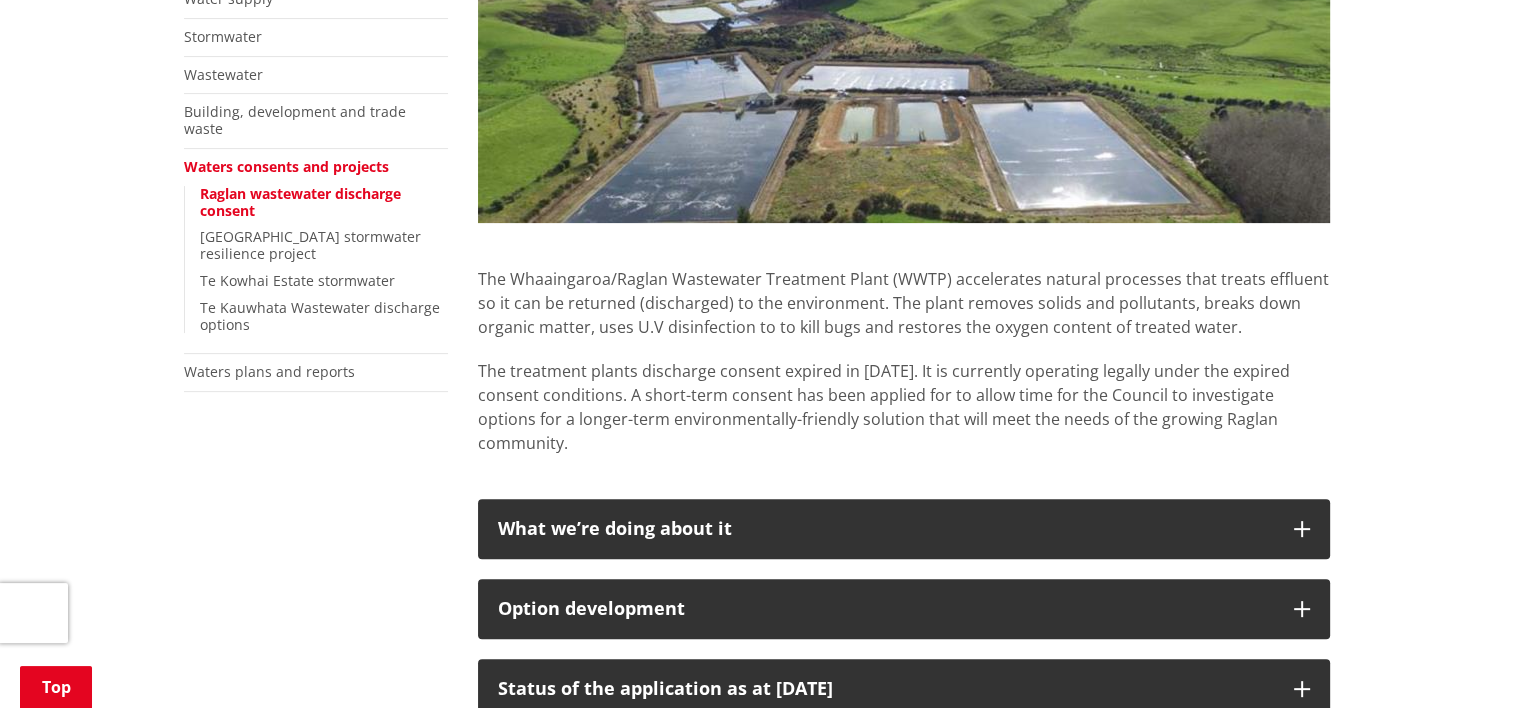 click on "Raglan wastewater discharge consent" at bounding box center [300, 202] 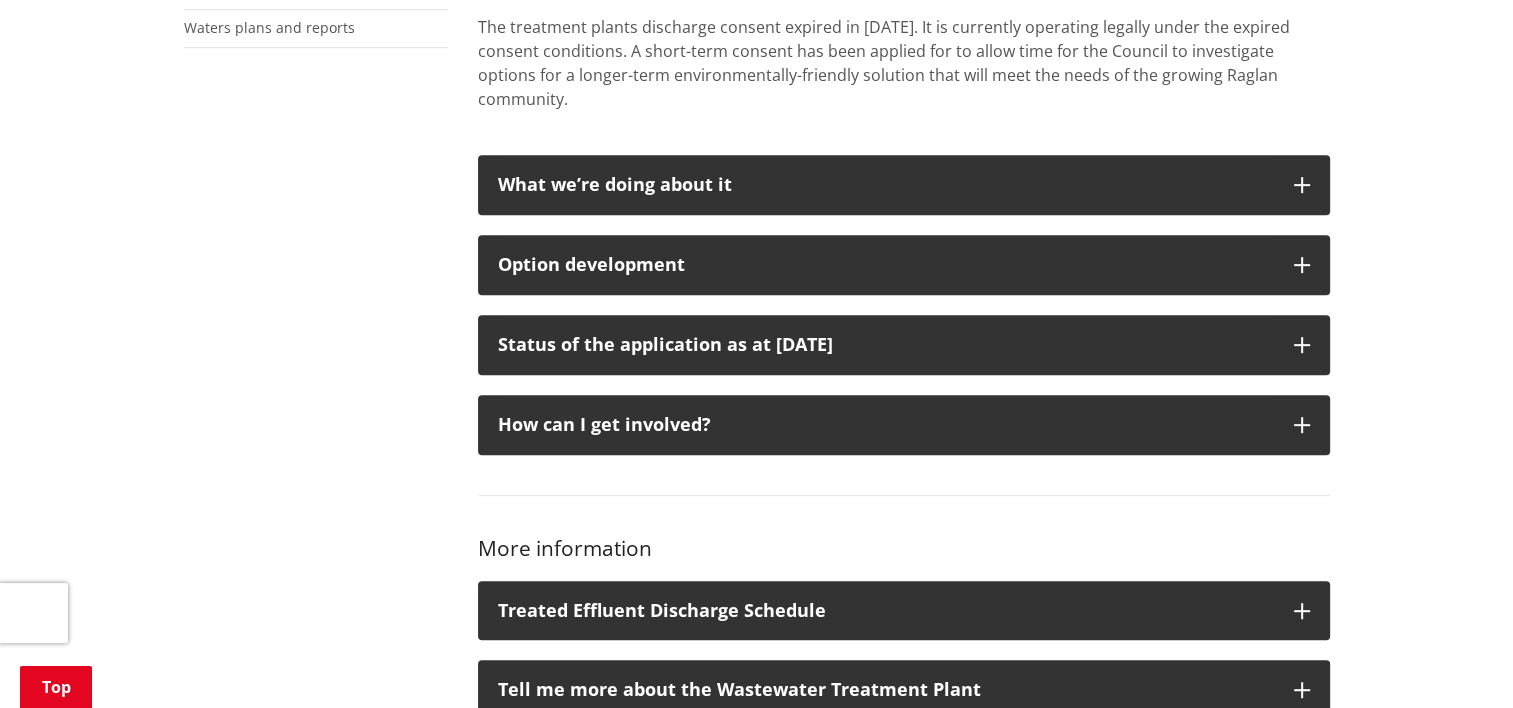 scroll, scrollTop: 900, scrollLeft: 0, axis: vertical 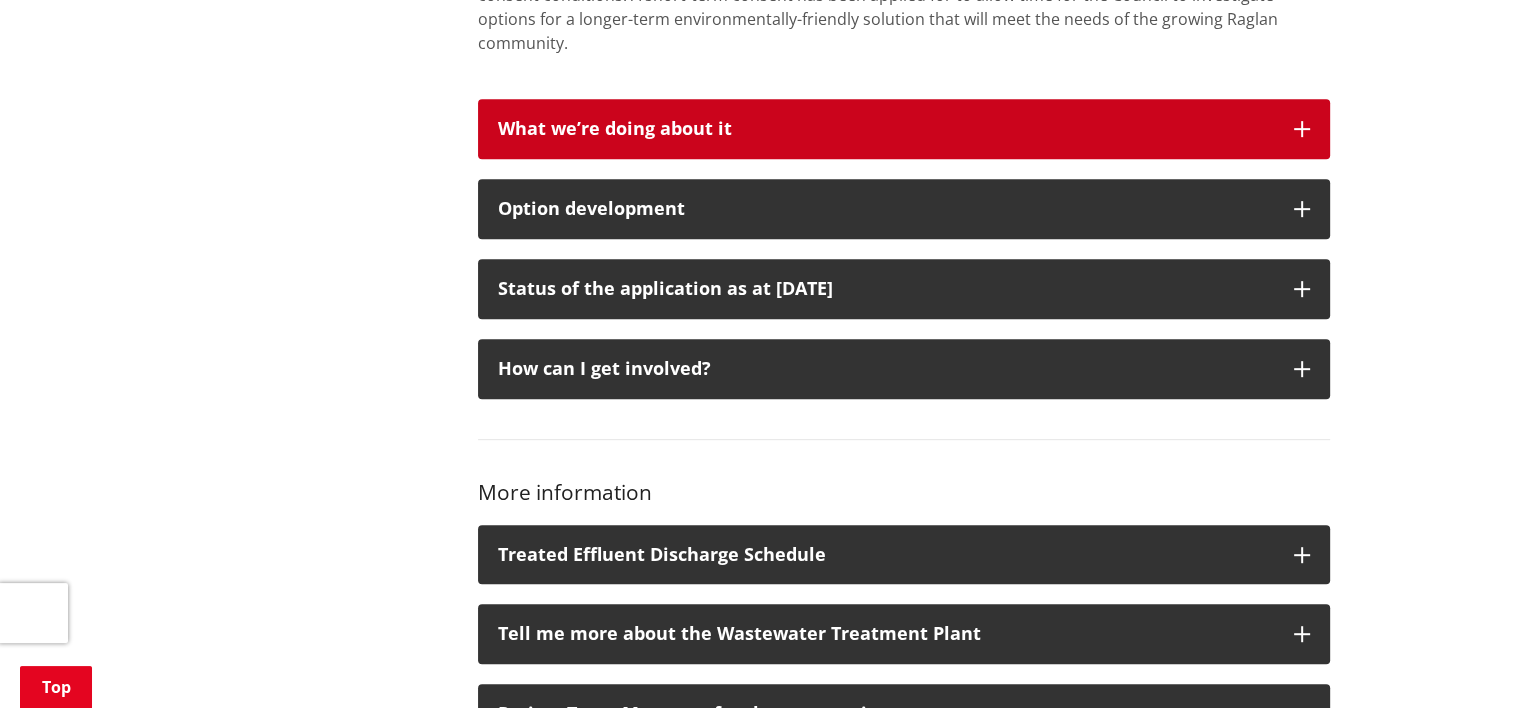 click on "What we’re doing about it" at bounding box center (886, 129) 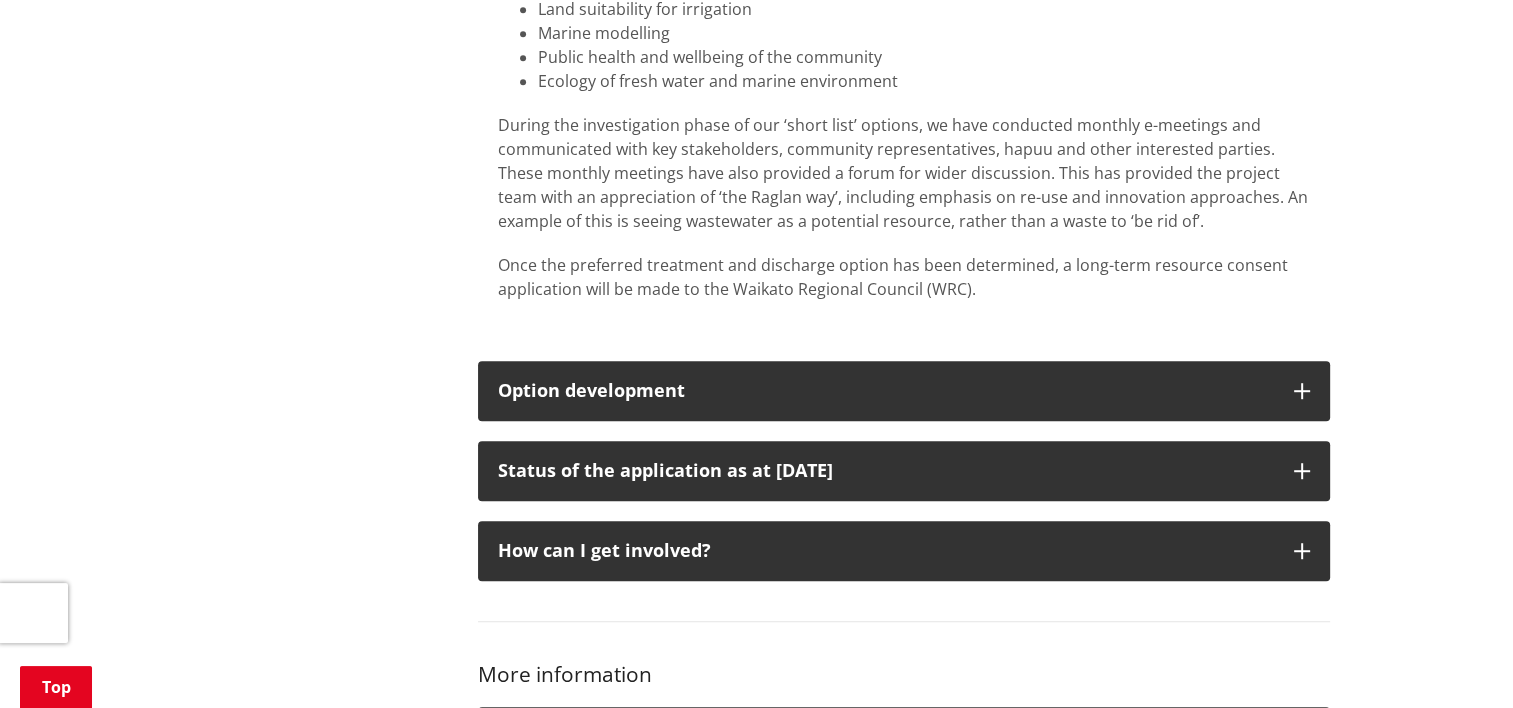 scroll, scrollTop: 1200, scrollLeft: 0, axis: vertical 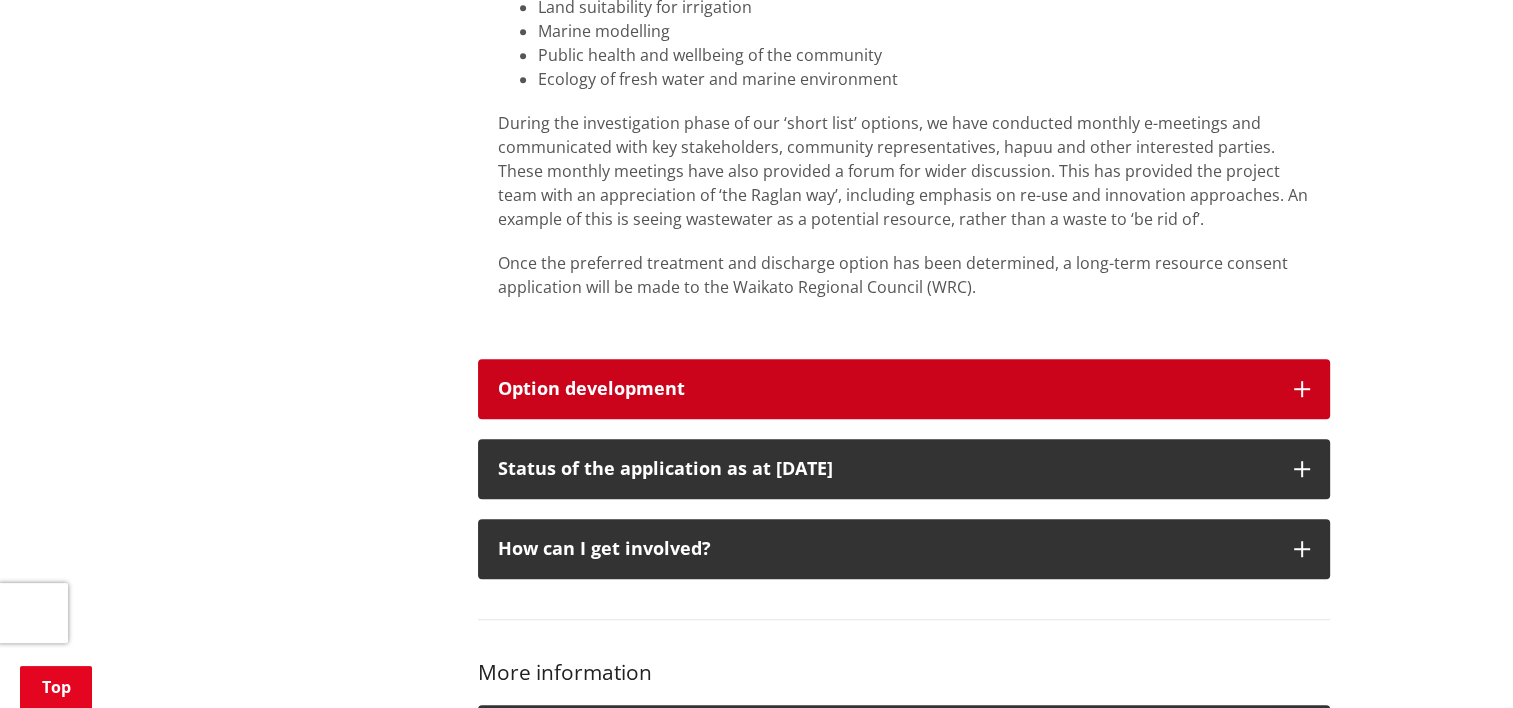 click on "Option development" at bounding box center [886, 389] 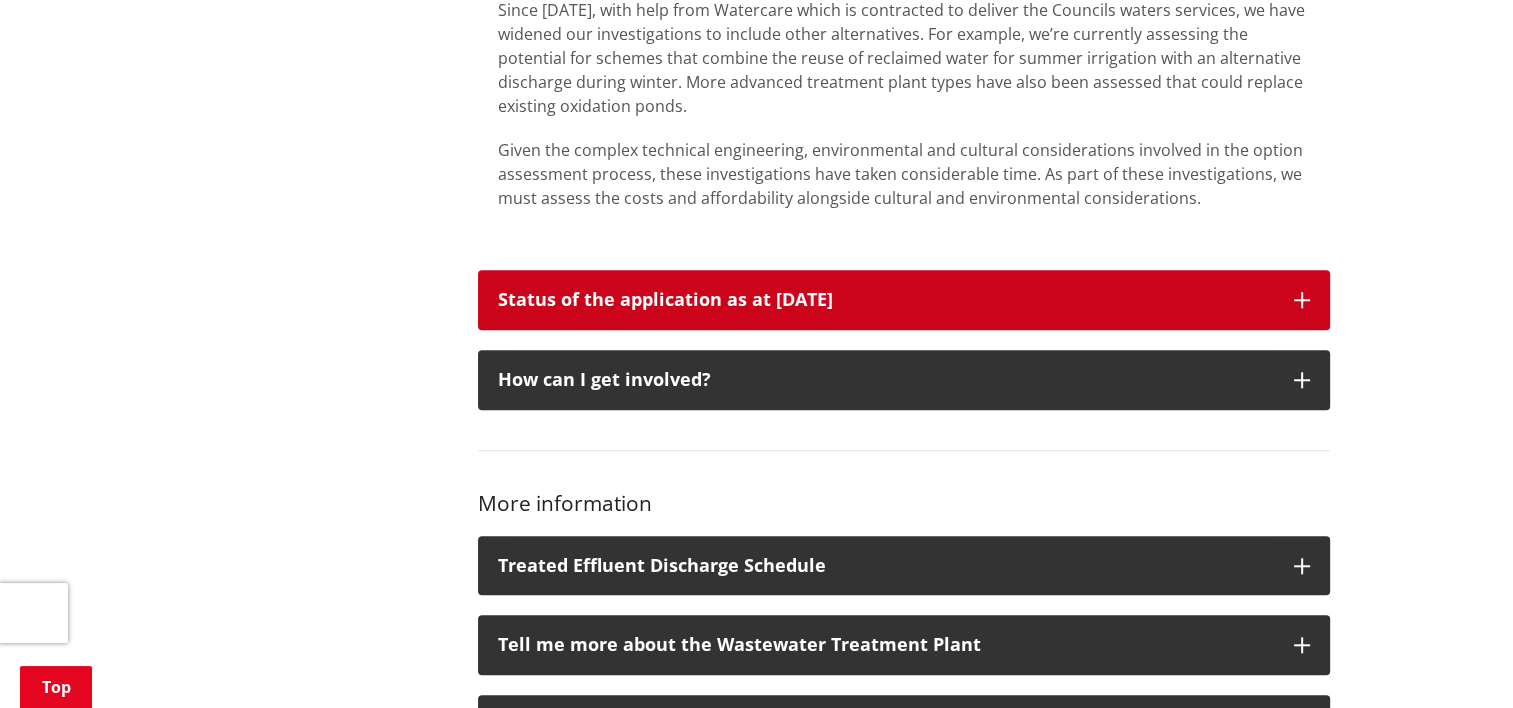 scroll, scrollTop: 1800, scrollLeft: 0, axis: vertical 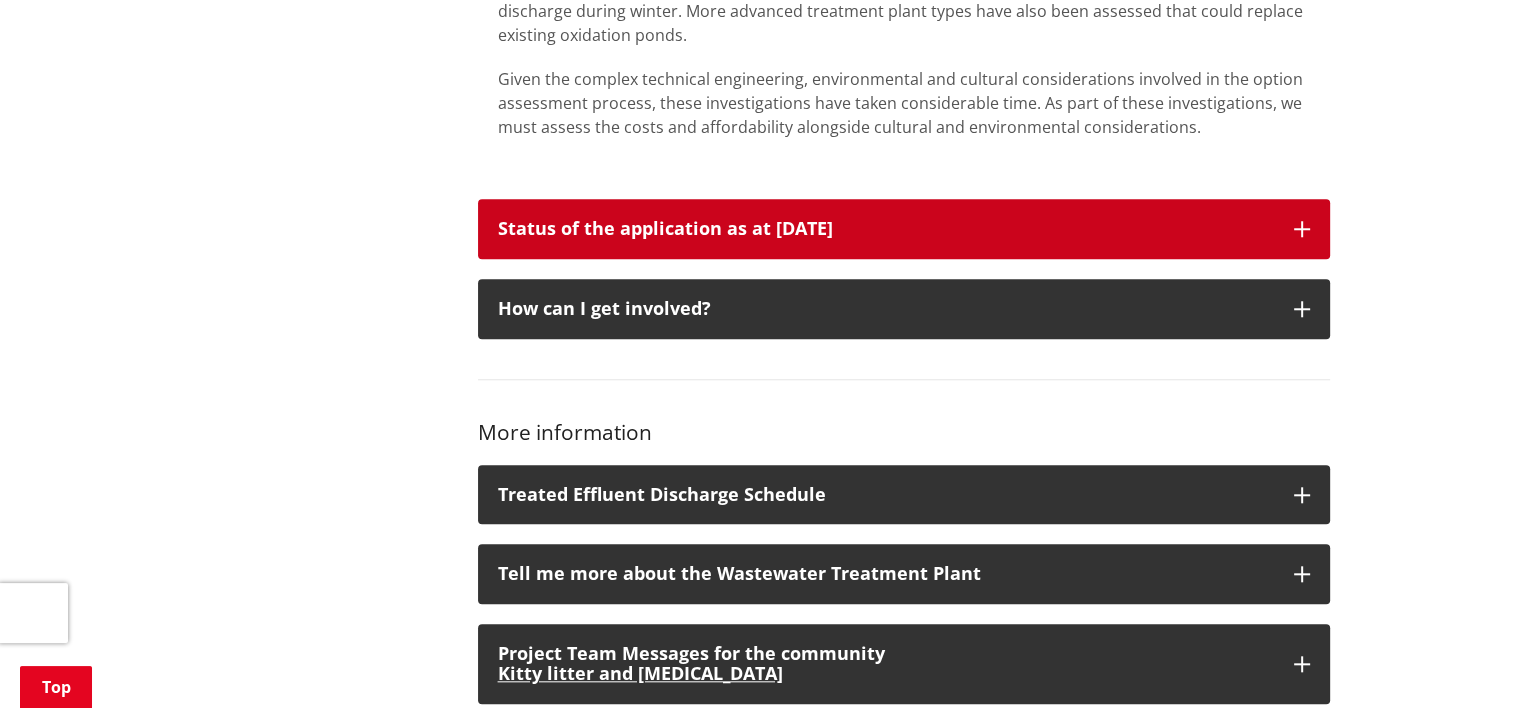 click on "Status of the application as at [DATE]" at bounding box center [886, 229] 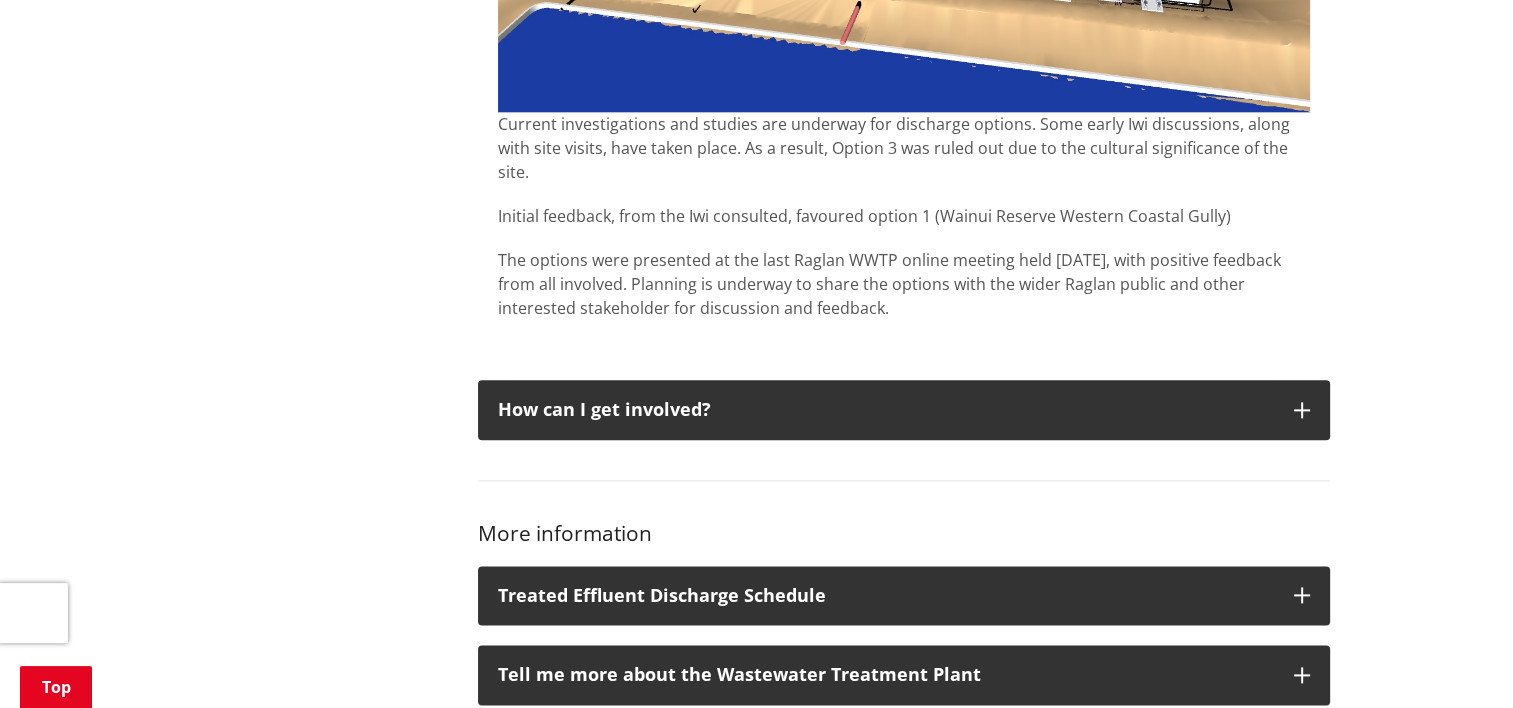 scroll, scrollTop: 2400, scrollLeft: 0, axis: vertical 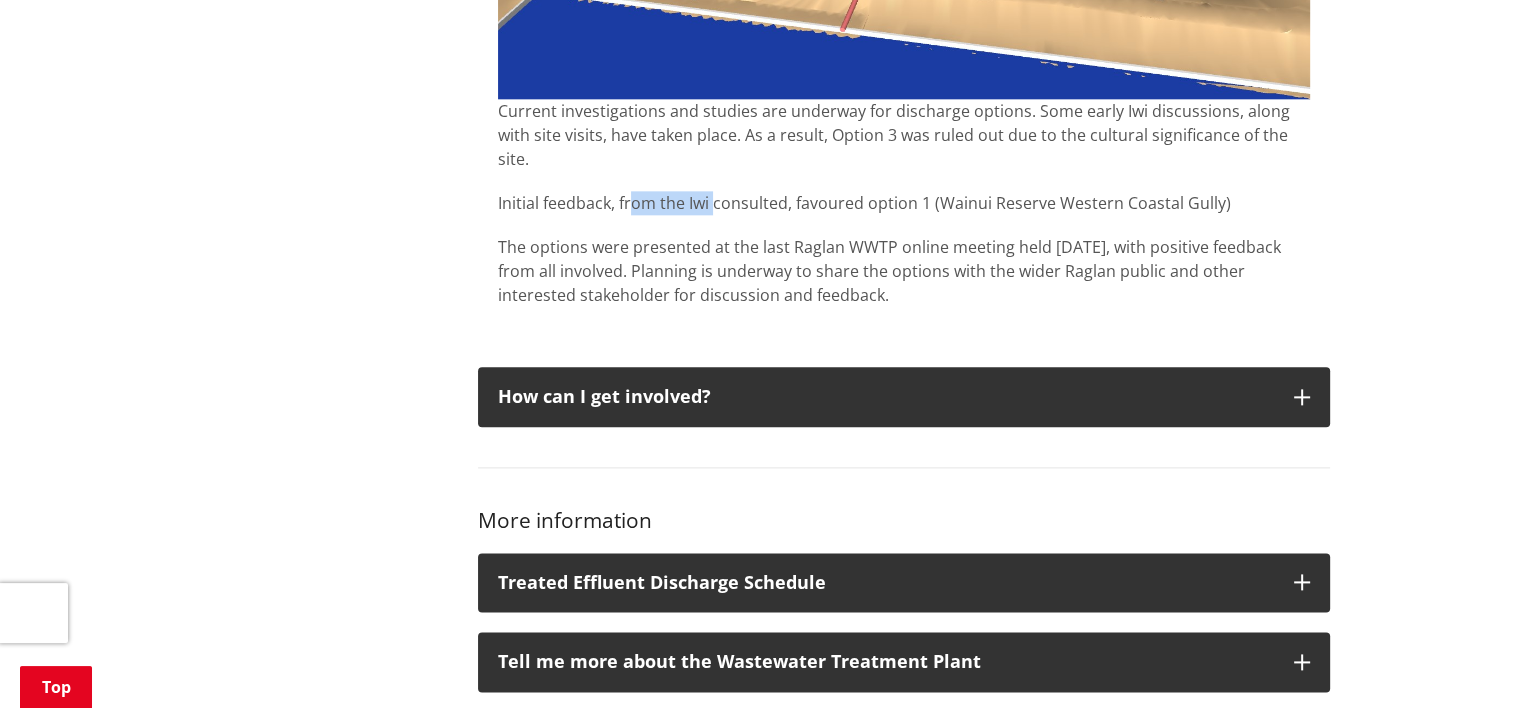 drag, startPoint x: 659, startPoint y: 189, endPoint x: 720, endPoint y: 189, distance: 61 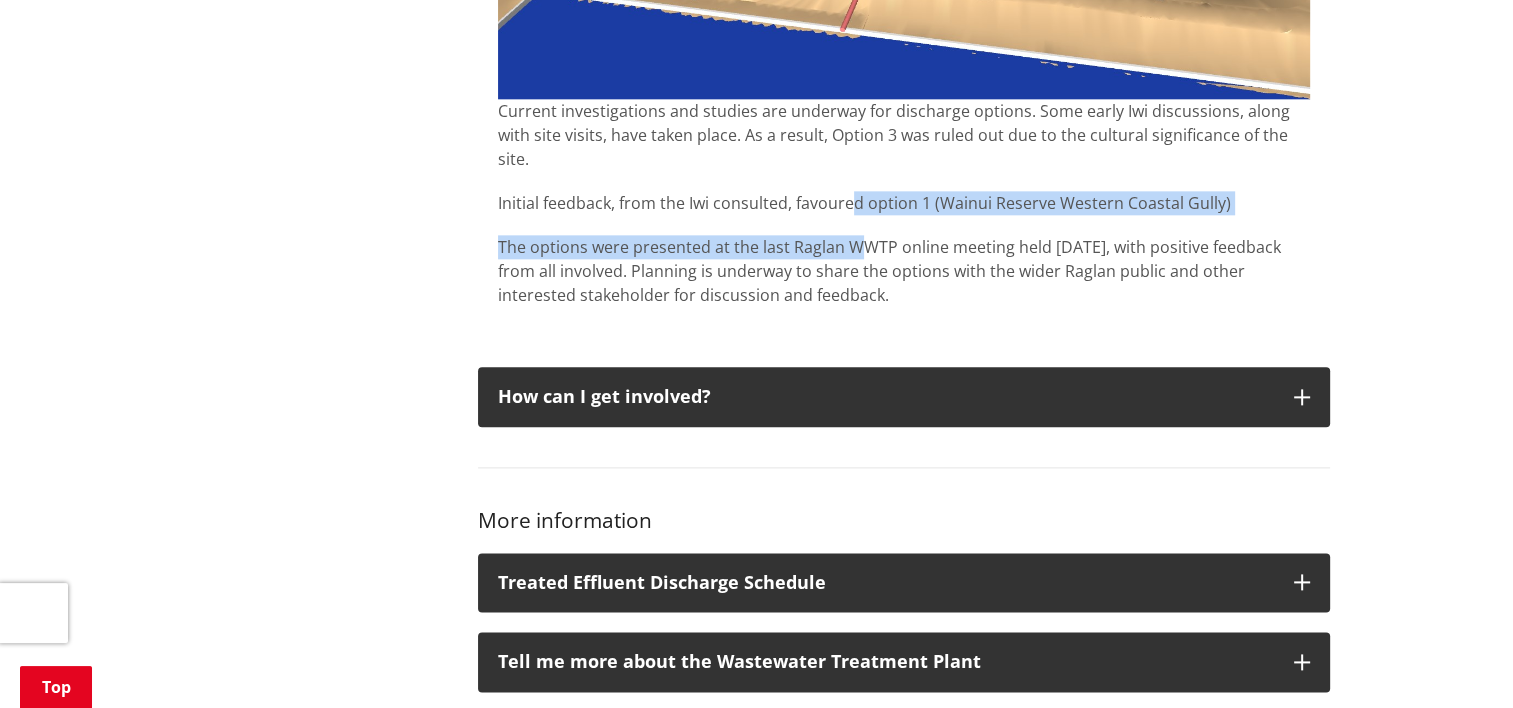 drag, startPoint x: 720, startPoint y: 189, endPoint x: 857, endPoint y: 191, distance: 137.0146 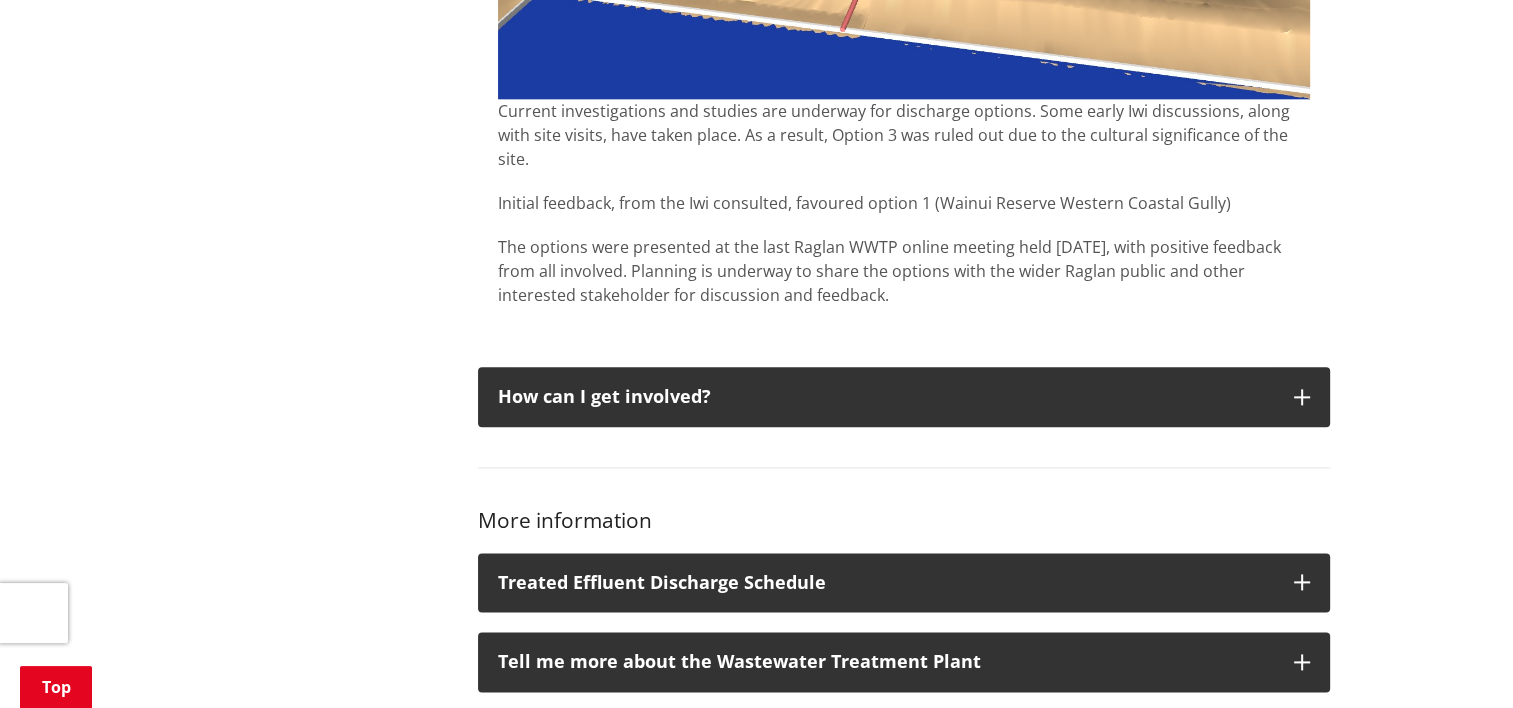 click on "Current investigations and studies are underway for discharge options. Some early Iwi discussions, along with site visits, have taken place. As a result, Option 3 was ruled out due to the cultural significance of the site." at bounding box center (904, 135) 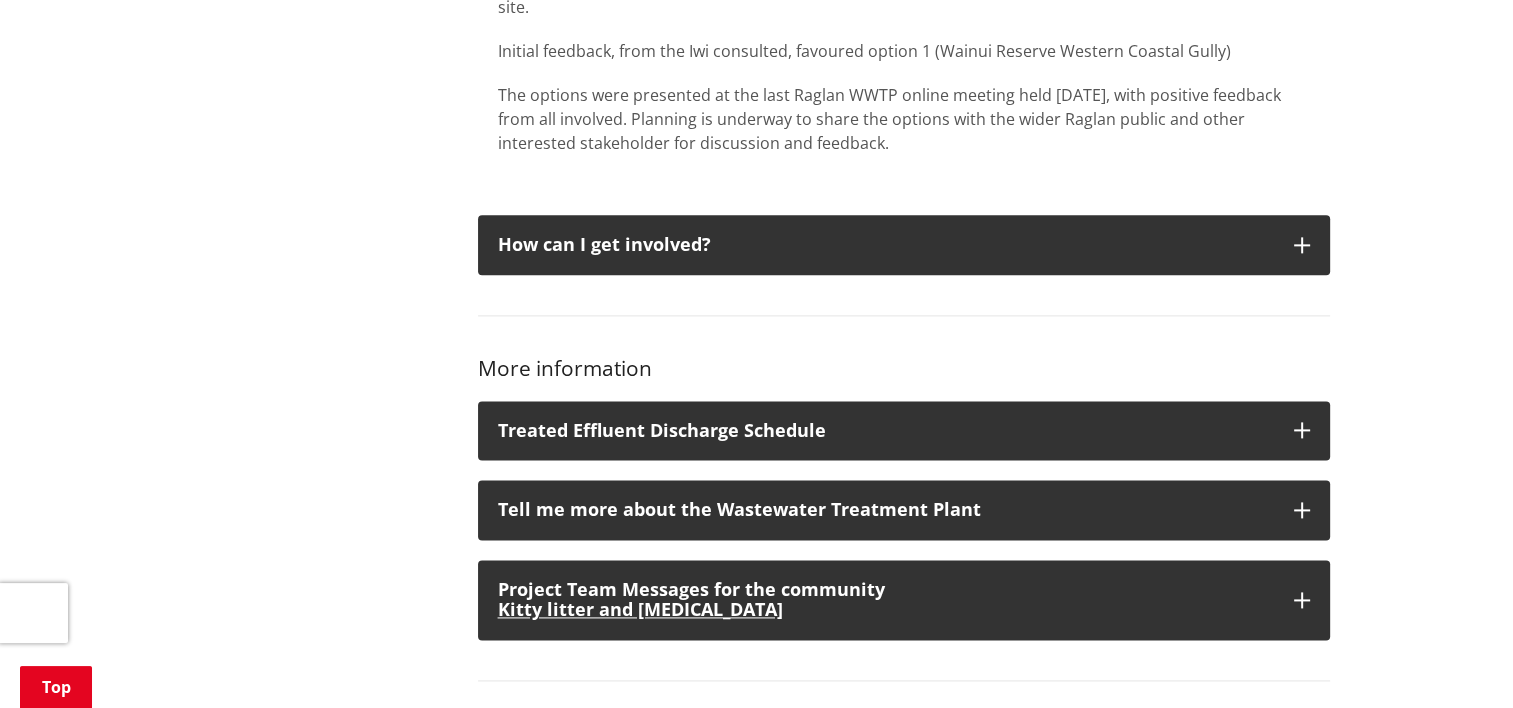 scroll, scrollTop: 2700, scrollLeft: 0, axis: vertical 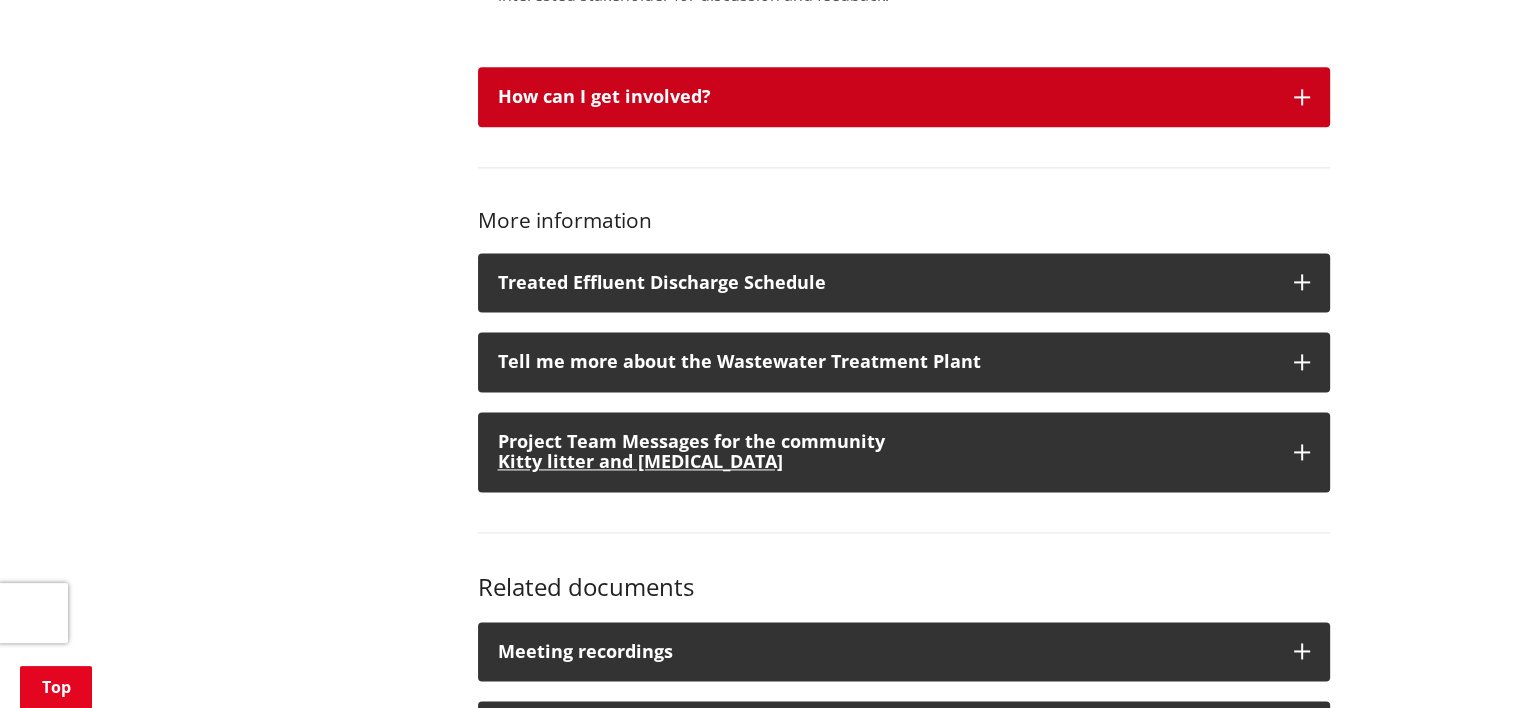 click on "How can I get involved?" at bounding box center (886, 97) 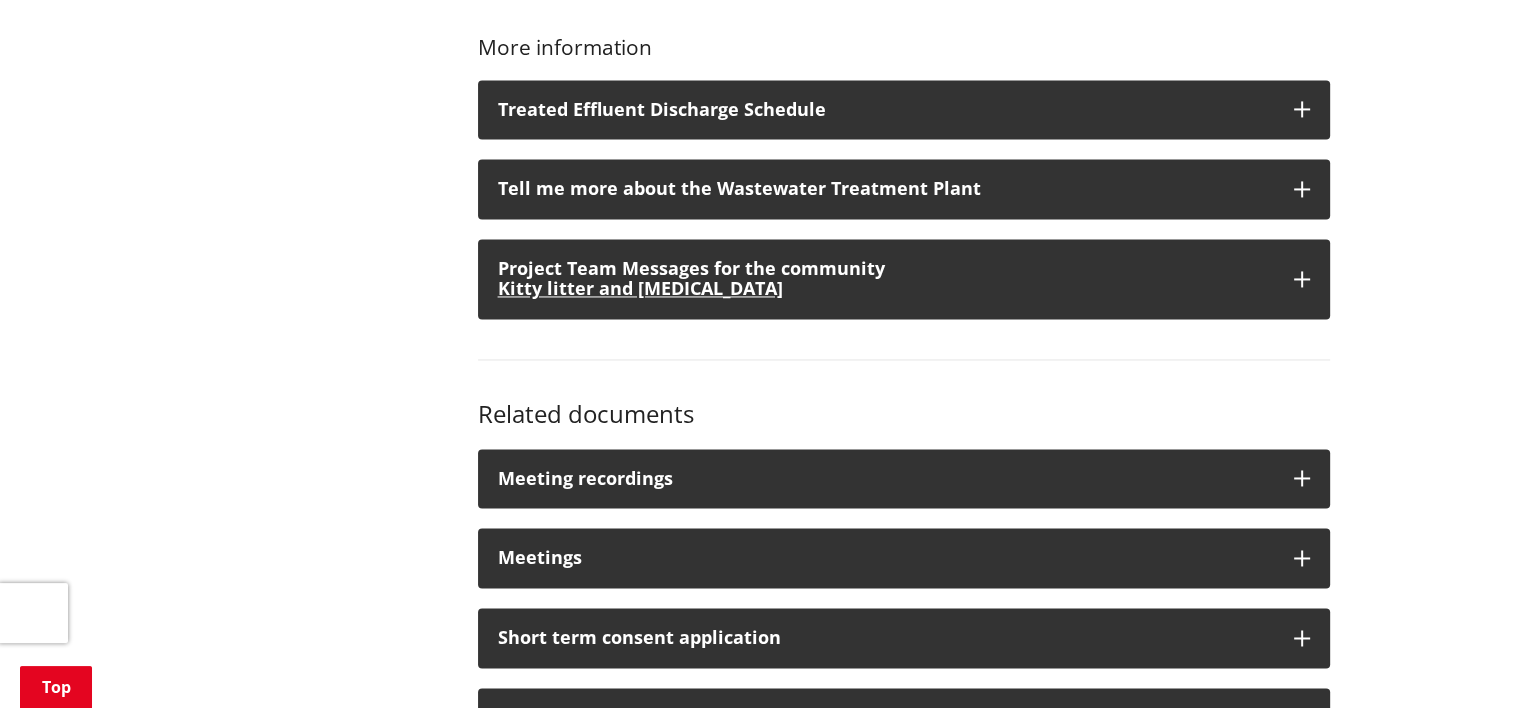 scroll, scrollTop: 3100, scrollLeft: 0, axis: vertical 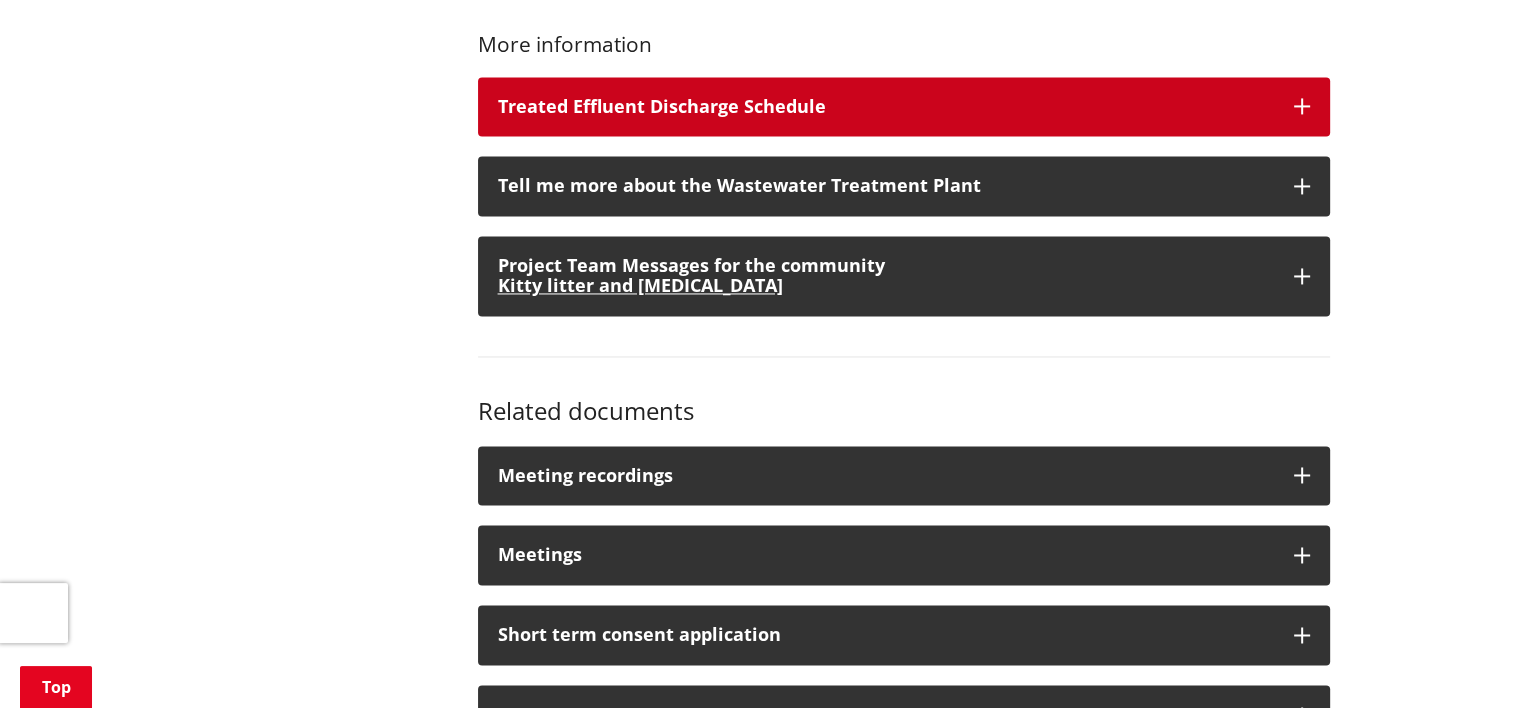 click on "Treated Effluent Discharge Schedule" at bounding box center (886, 107) 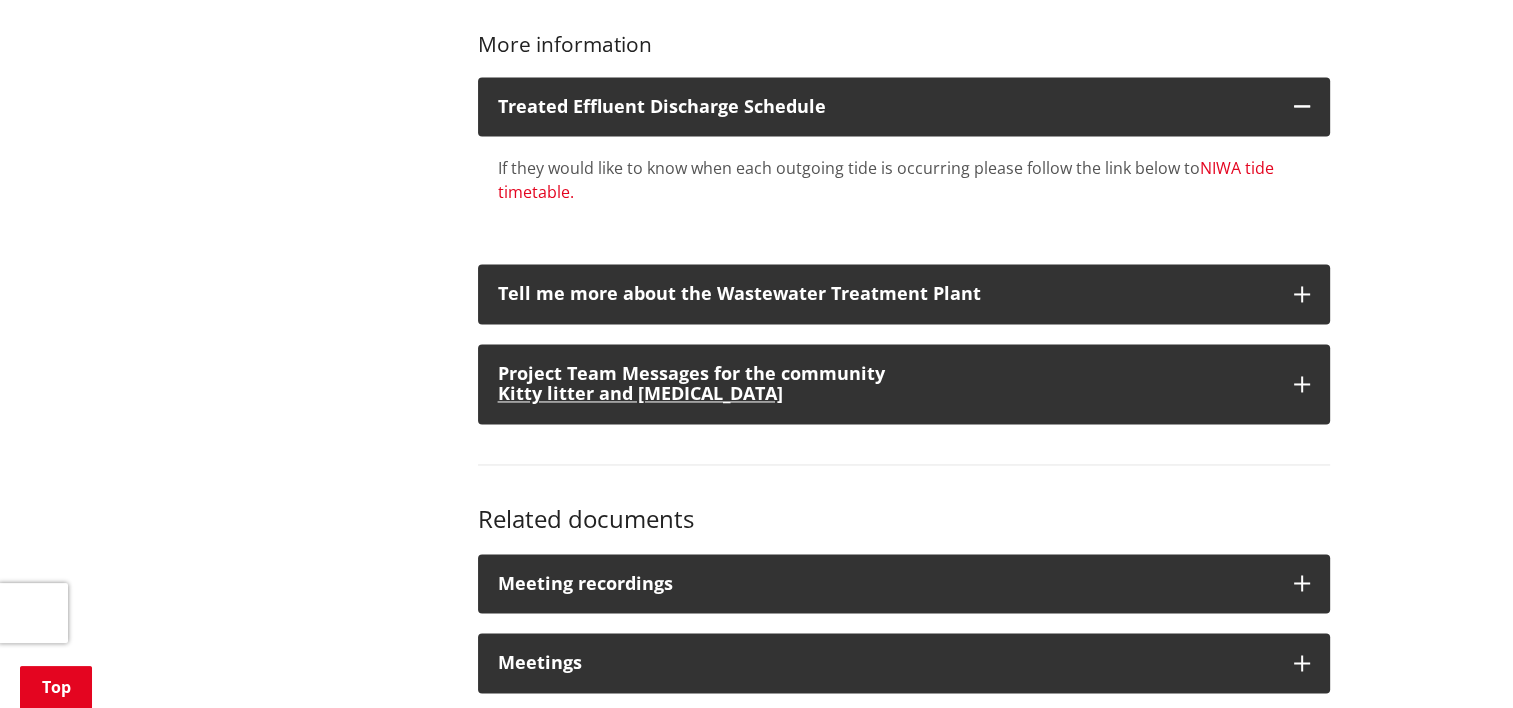click on "NIWA tide timetable." at bounding box center [886, 180] 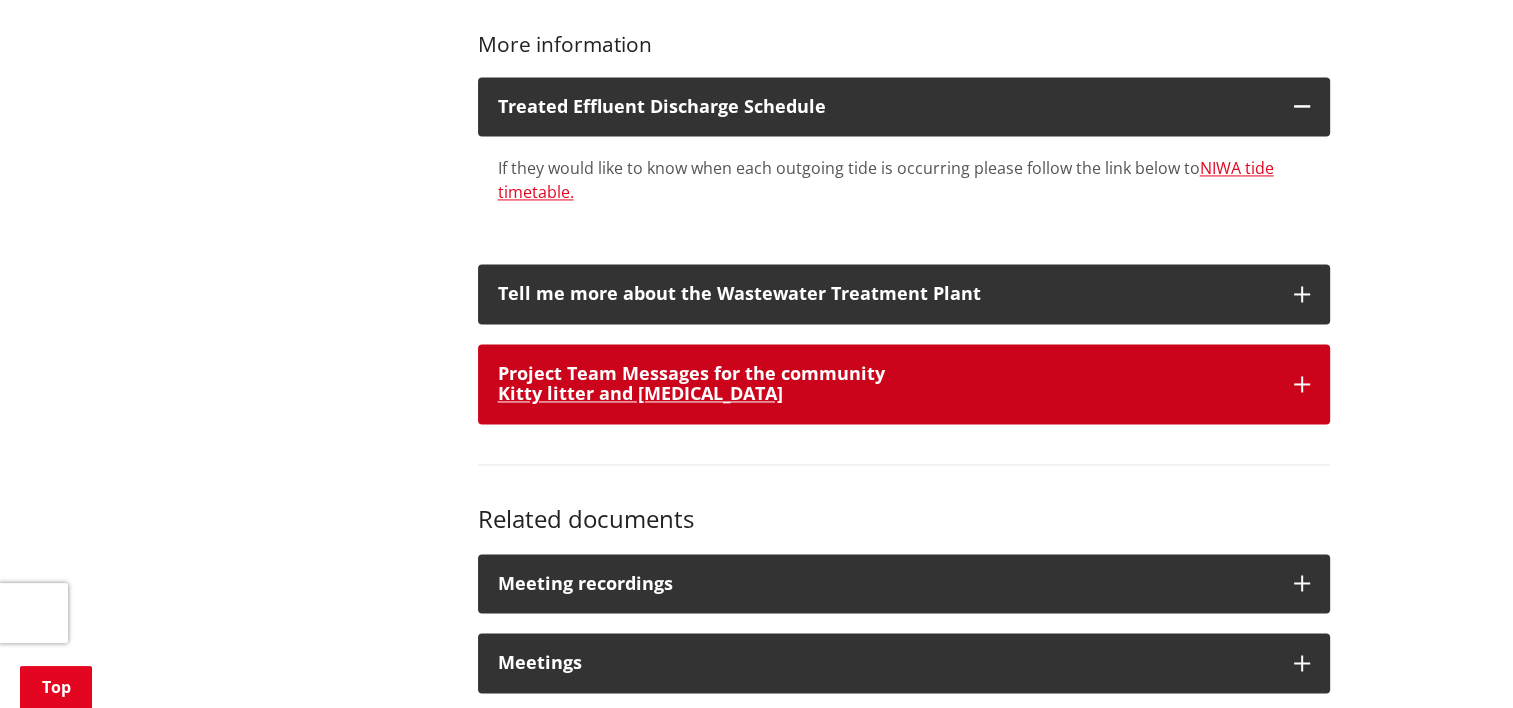 click on "Kitty litter and [MEDICAL_DATA]" at bounding box center (640, 393) 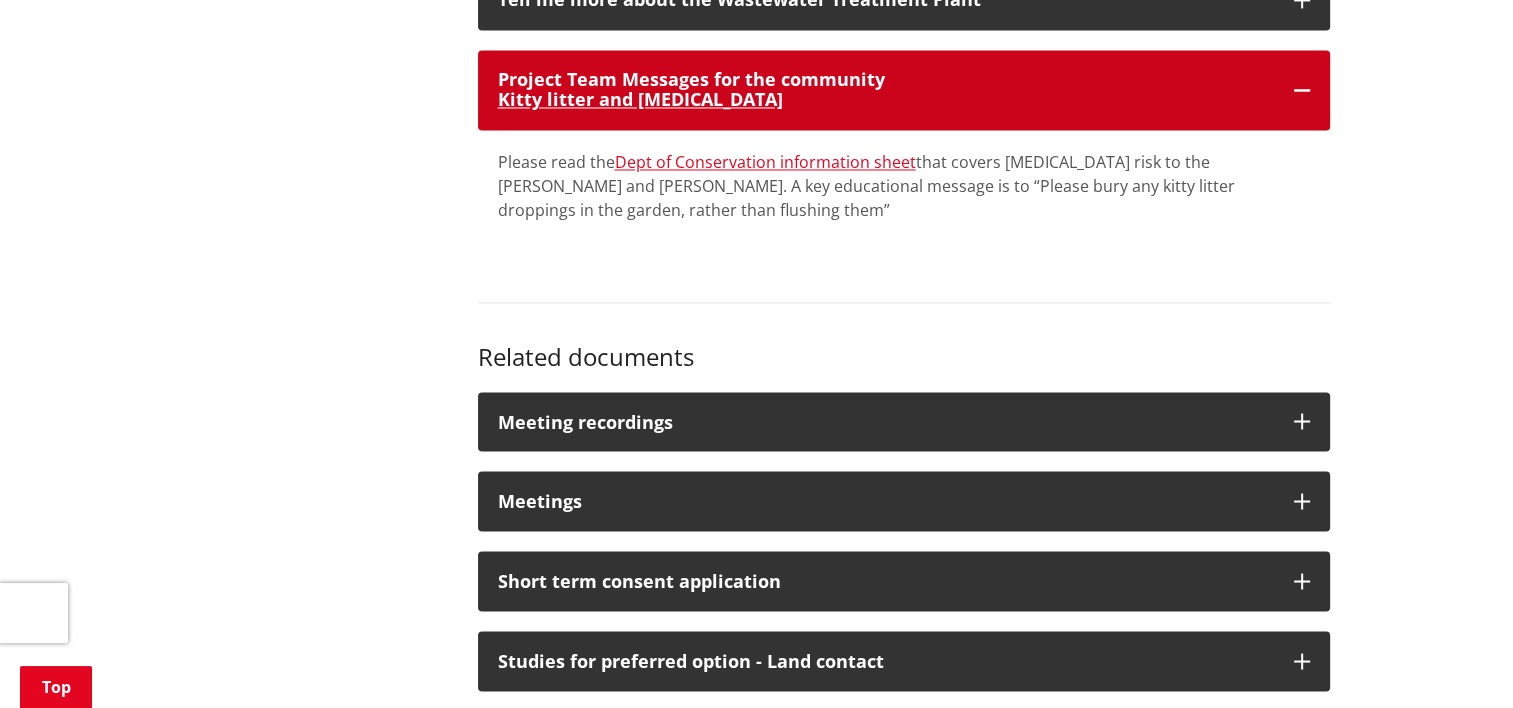 scroll, scrollTop: 3700, scrollLeft: 0, axis: vertical 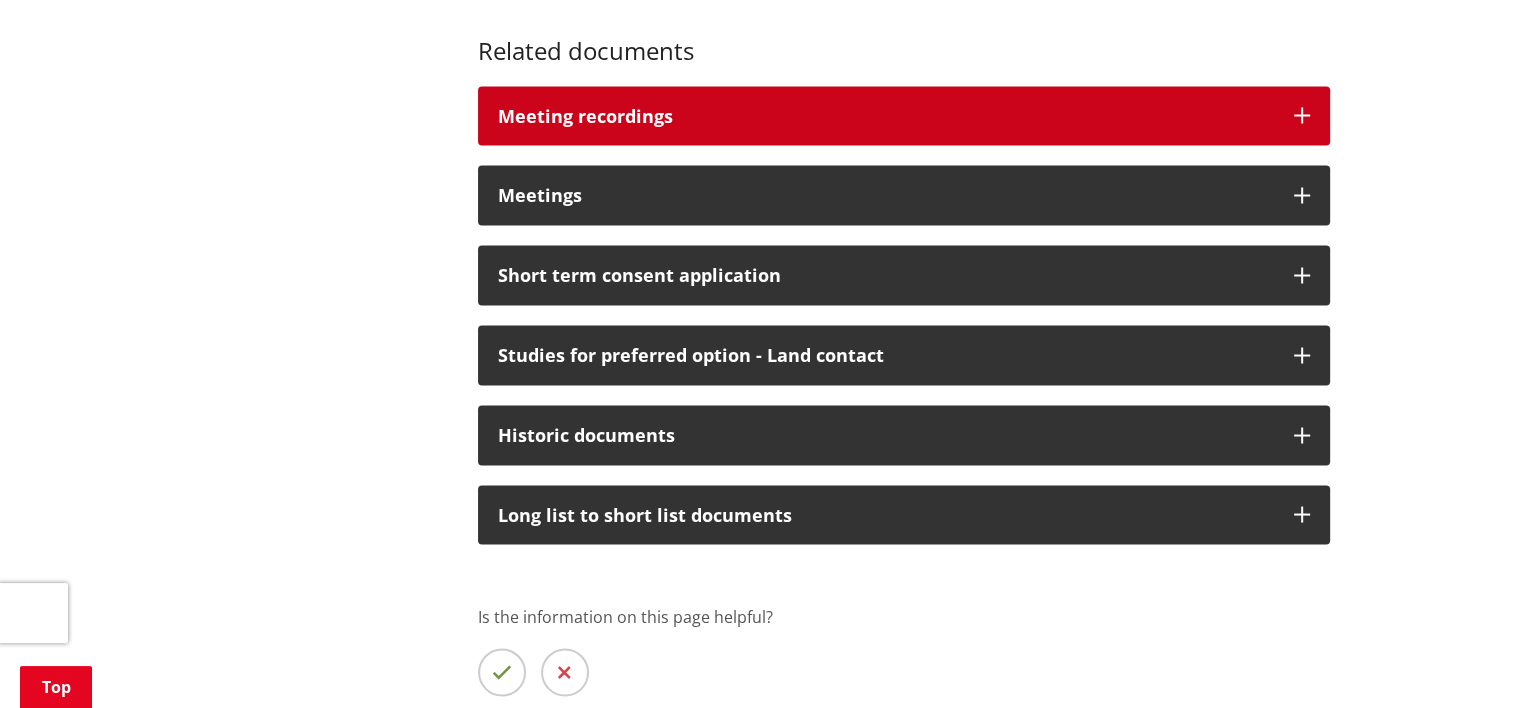 click on "Meeting recordings" at bounding box center [904, 116] 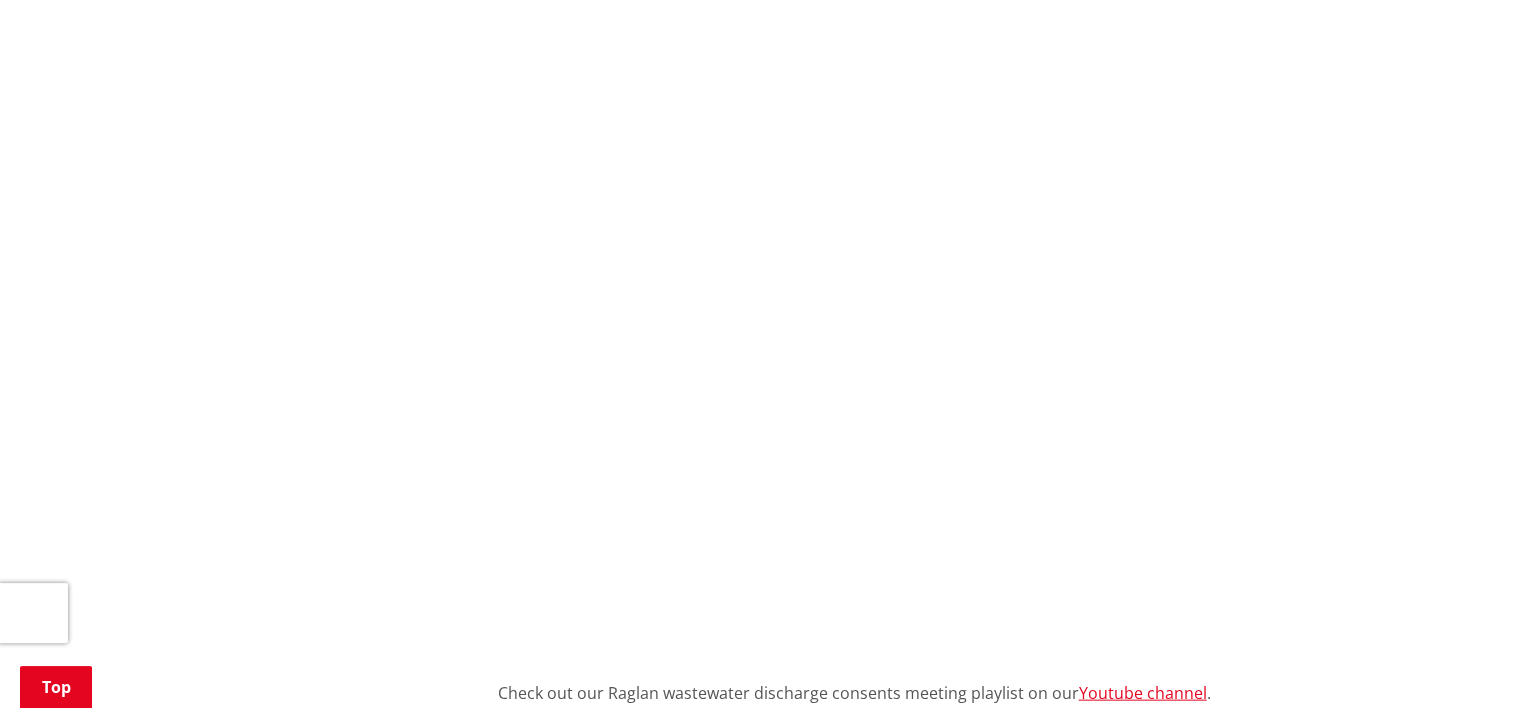 scroll, scrollTop: 4200, scrollLeft: 0, axis: vertical 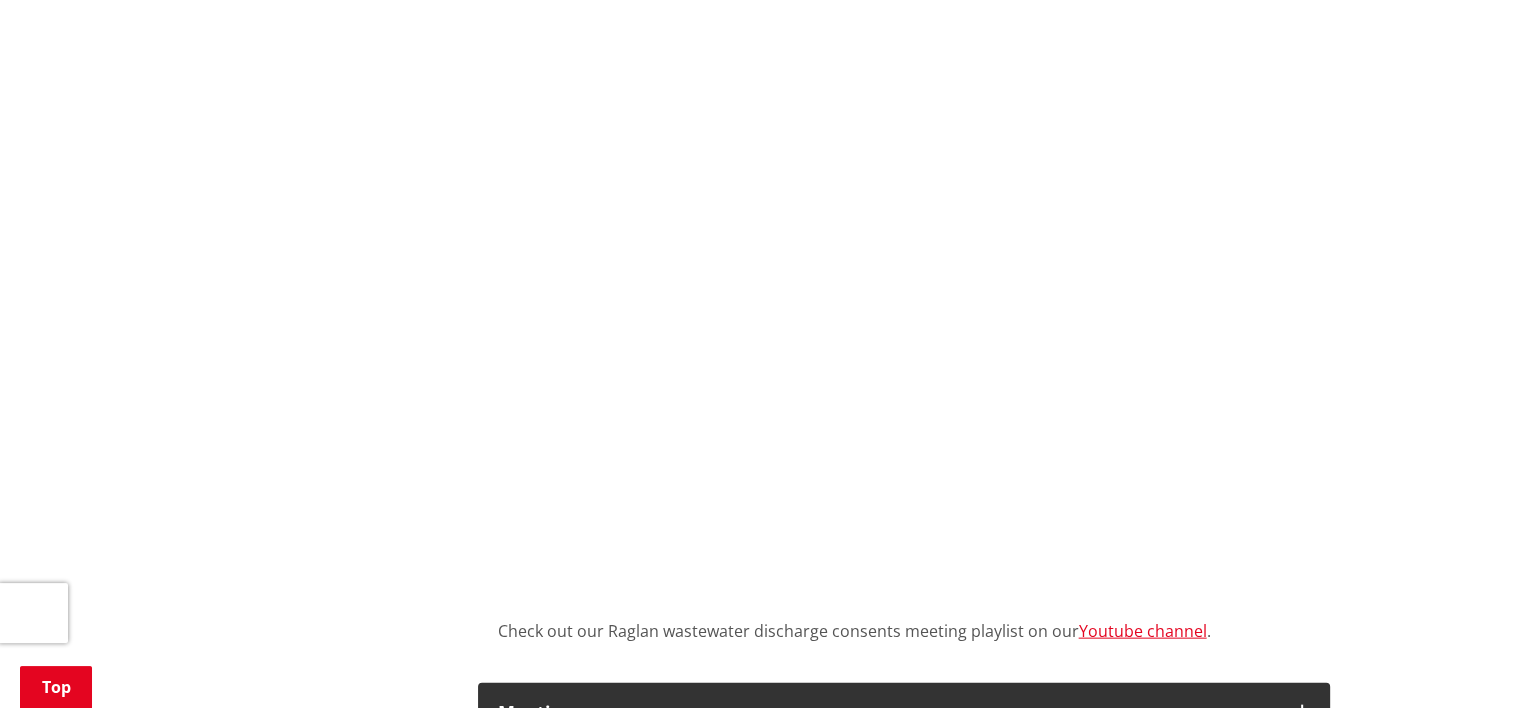 click on "Check out our Raglan wastewater discharge consents meeting playlist on our  Youtube channel ." at bounding box center (904, 154) 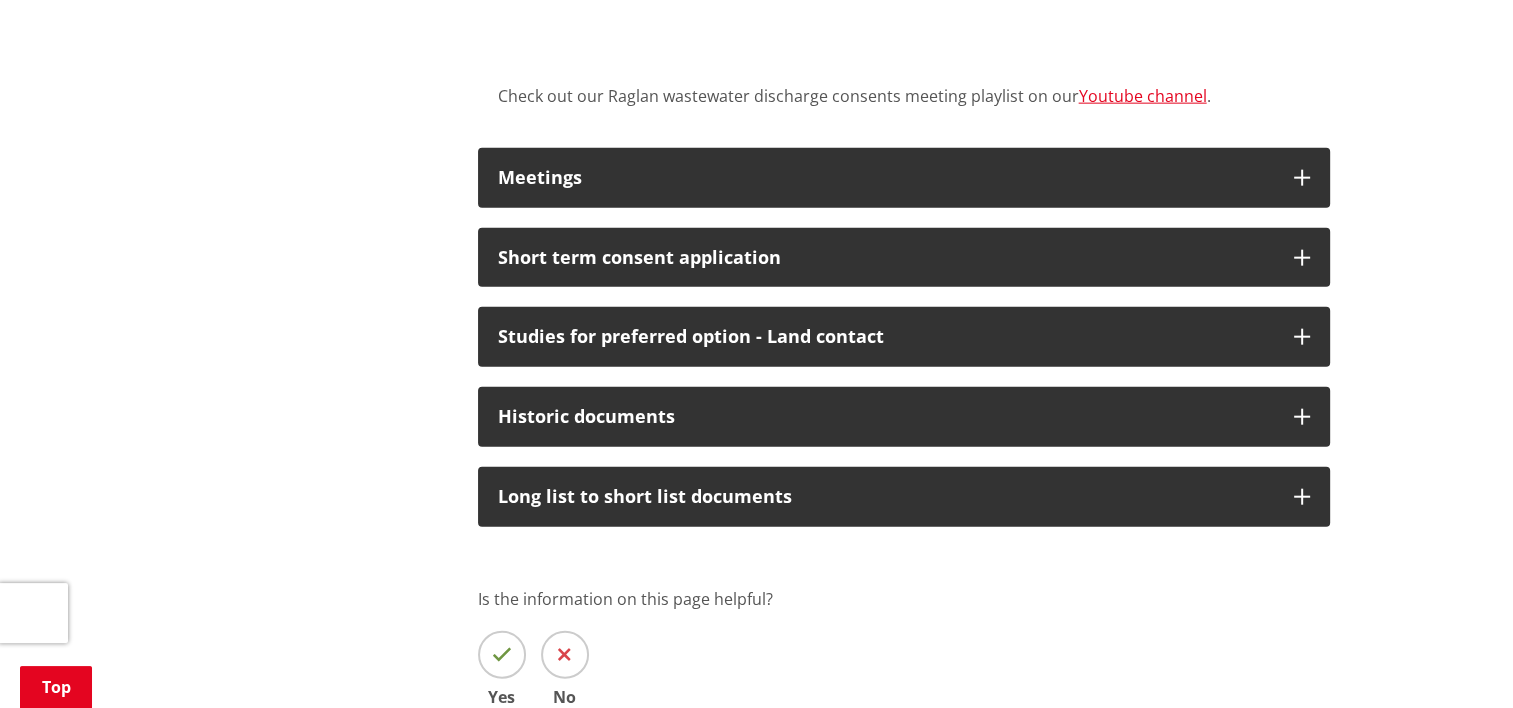 scroll, scrollTop: 4800, scrollLeft: 0, axis: vertical 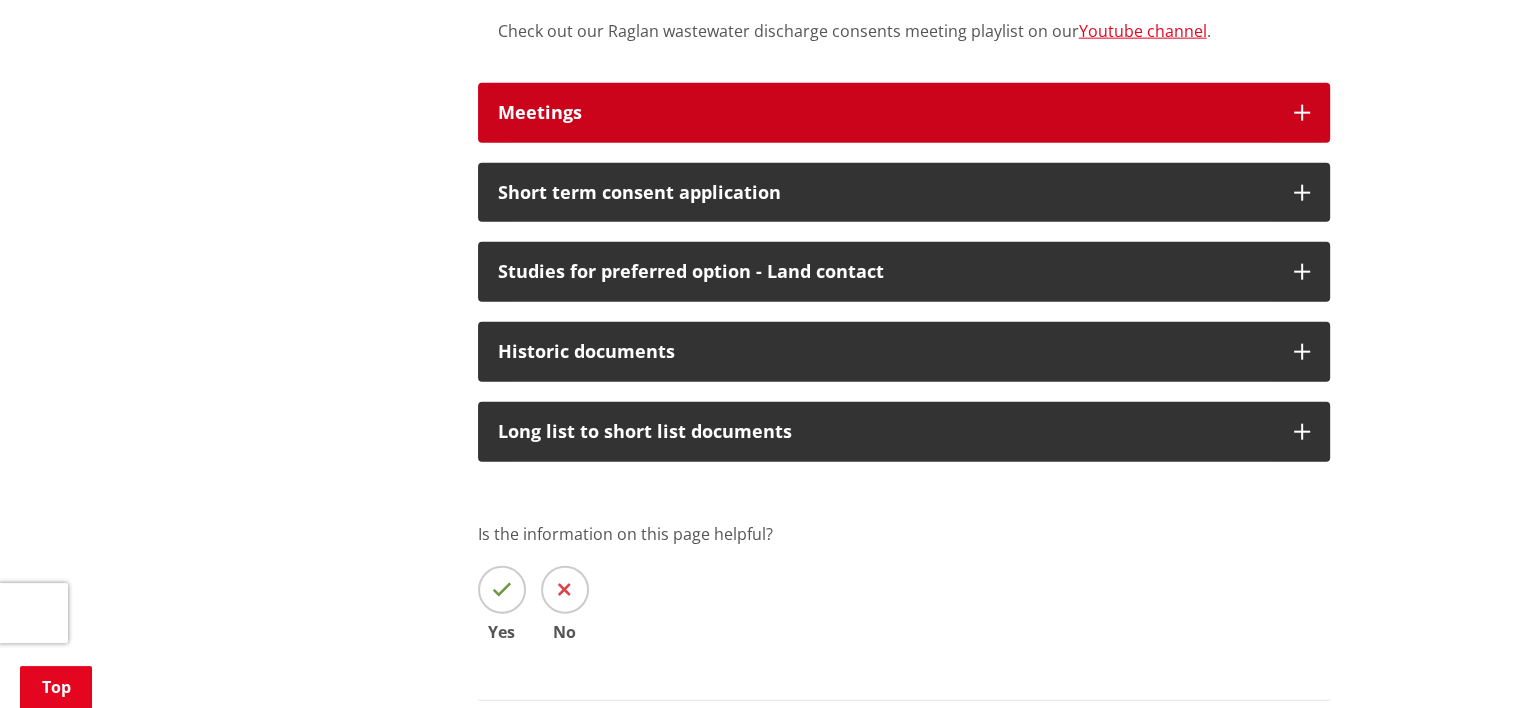 click on "Meetings" at bounding box center [886, 113] 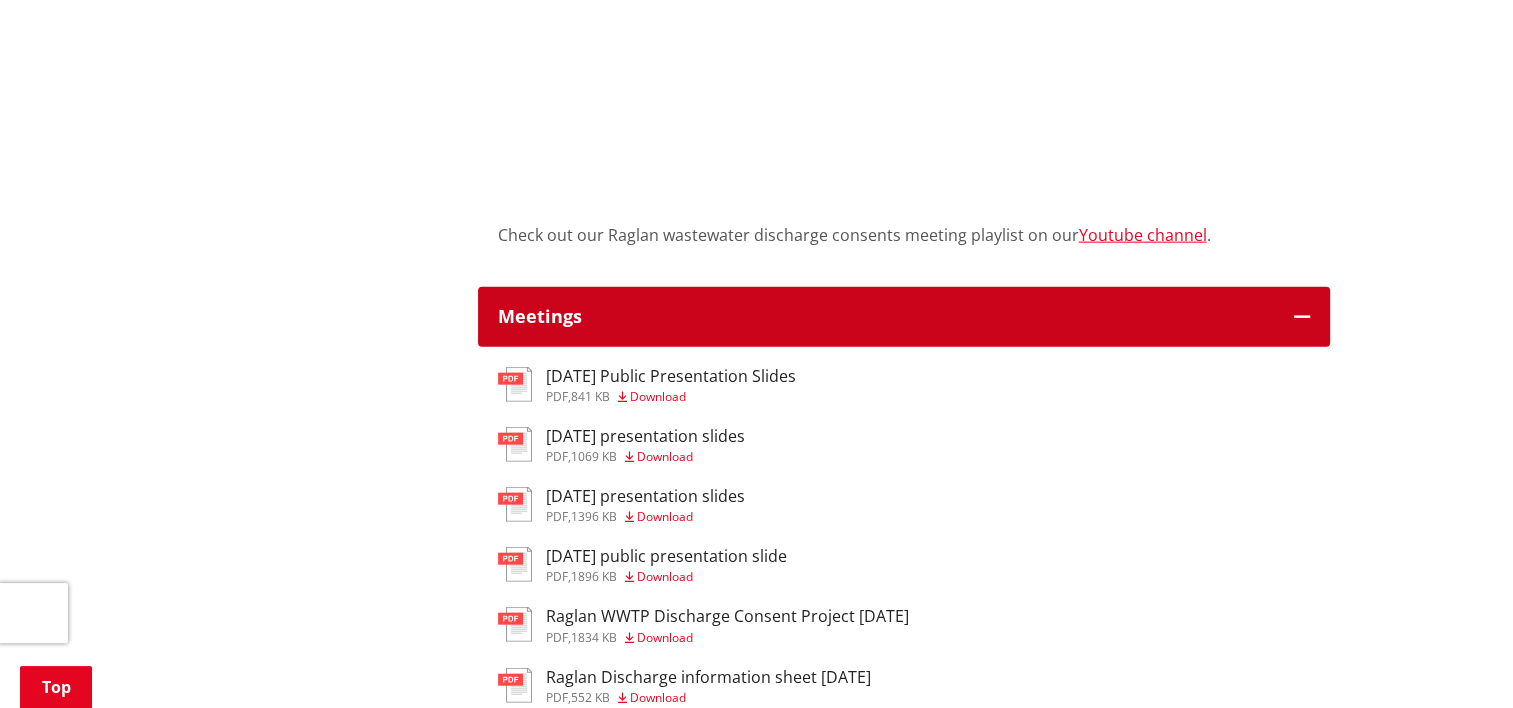 scroll, scrollTop: 4600, scrollLeft: 0, axis: vertical 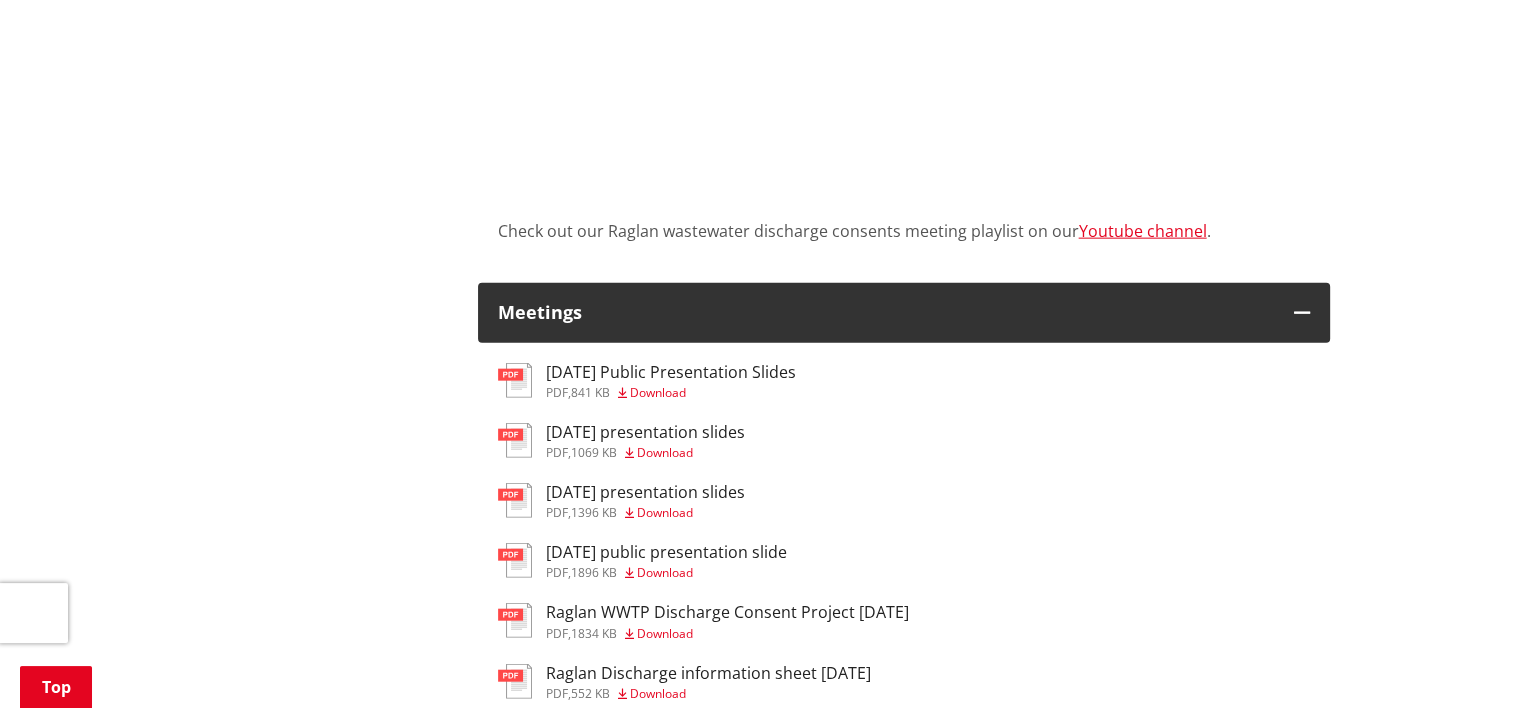 click on "Download" at bounding box center (658, 392) 